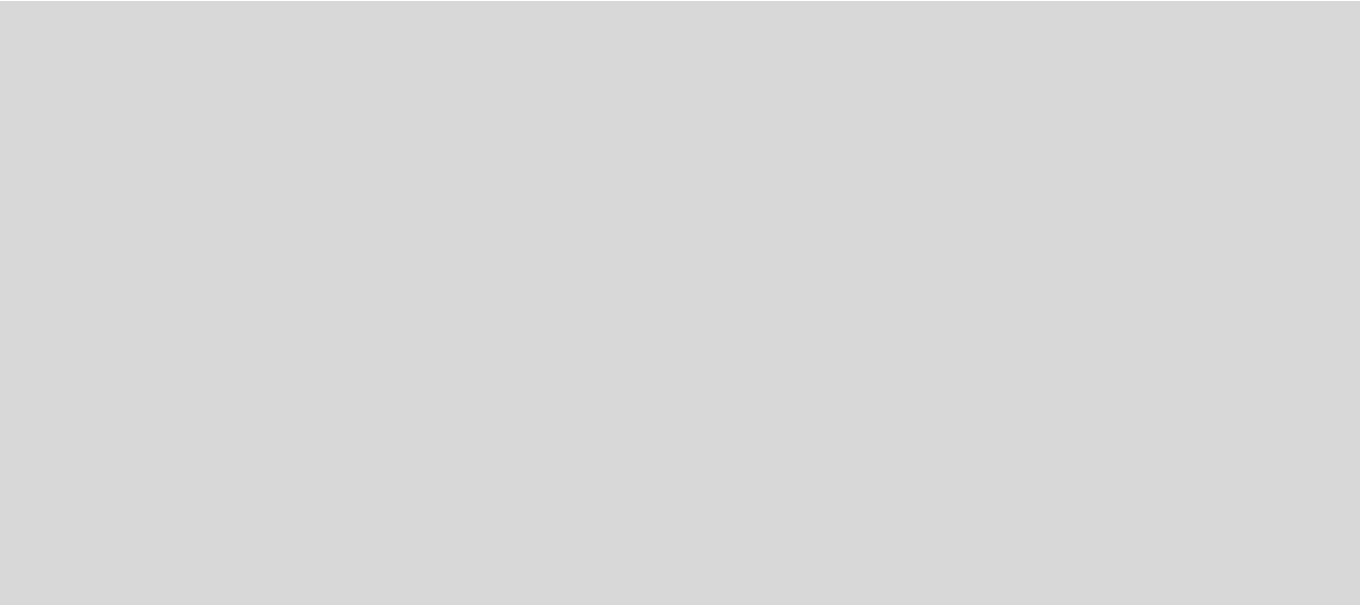 scroll, scrollTop: 0, scrollLeft: 0, axis: both 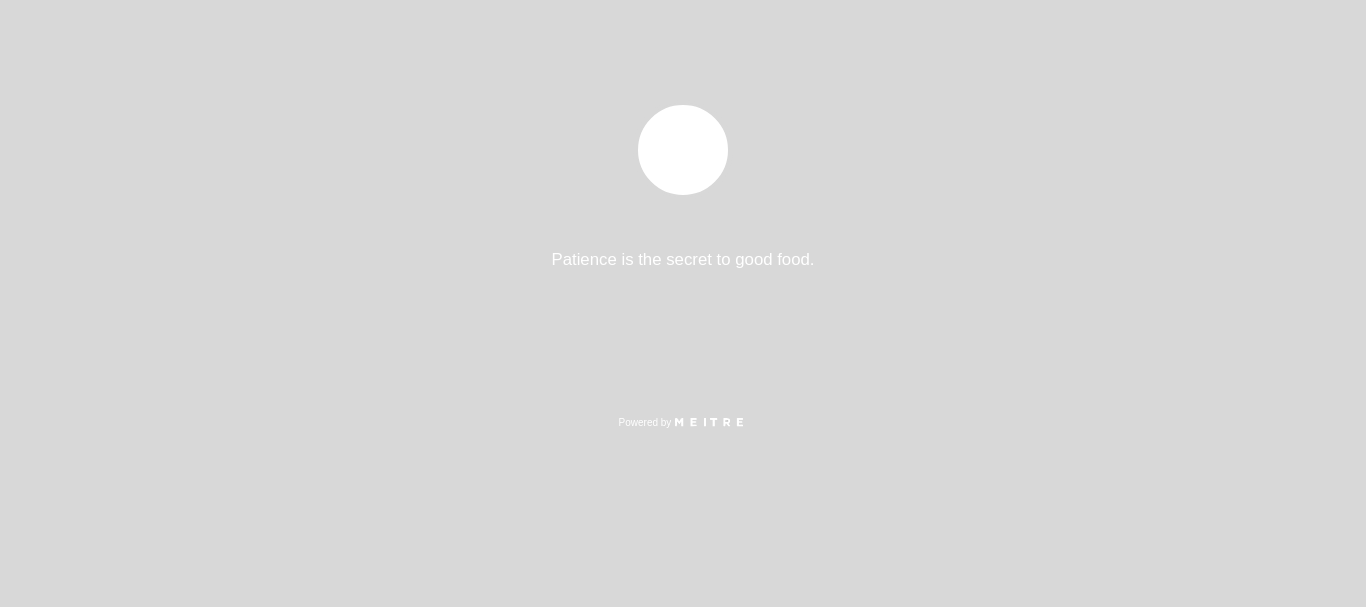 select on "es" 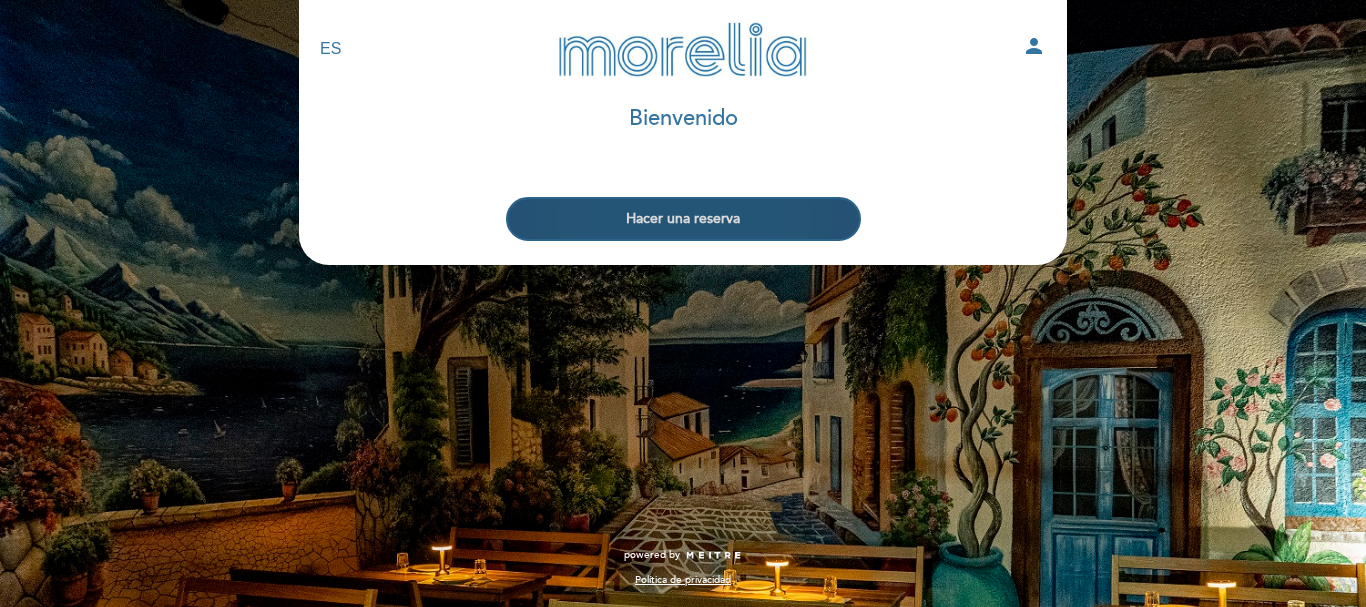 click on "Hacer una reserva" at bounding box center [683, 219] 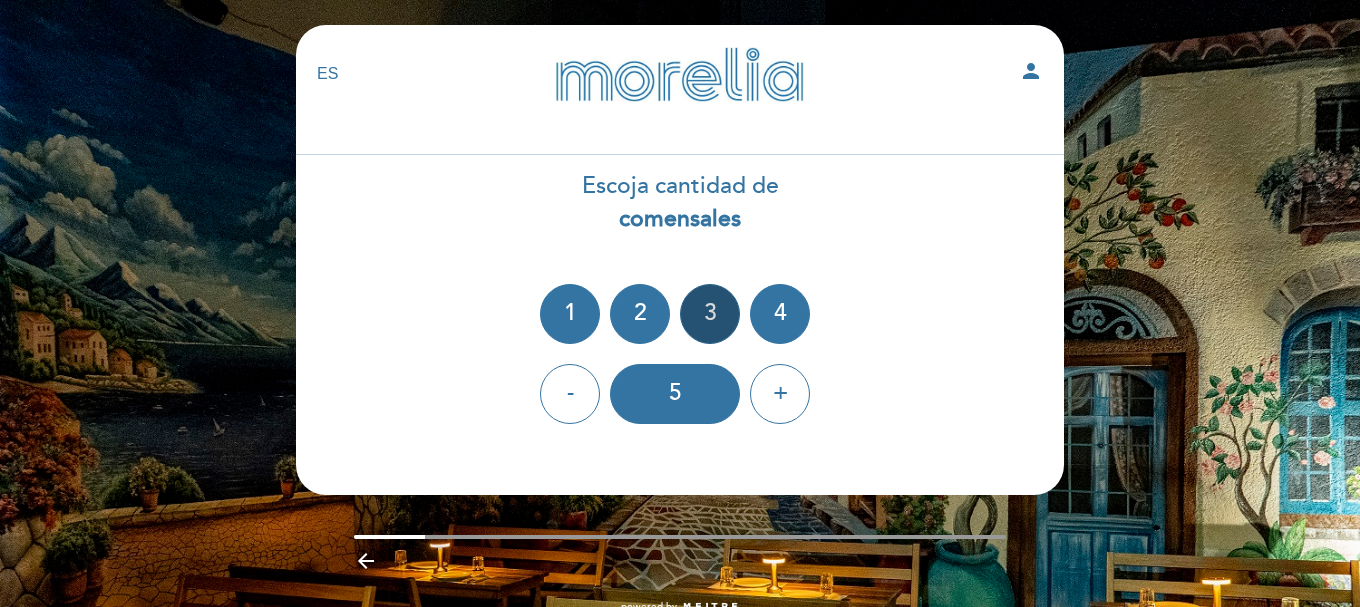 click on "3" at bounding box center (710, 314) 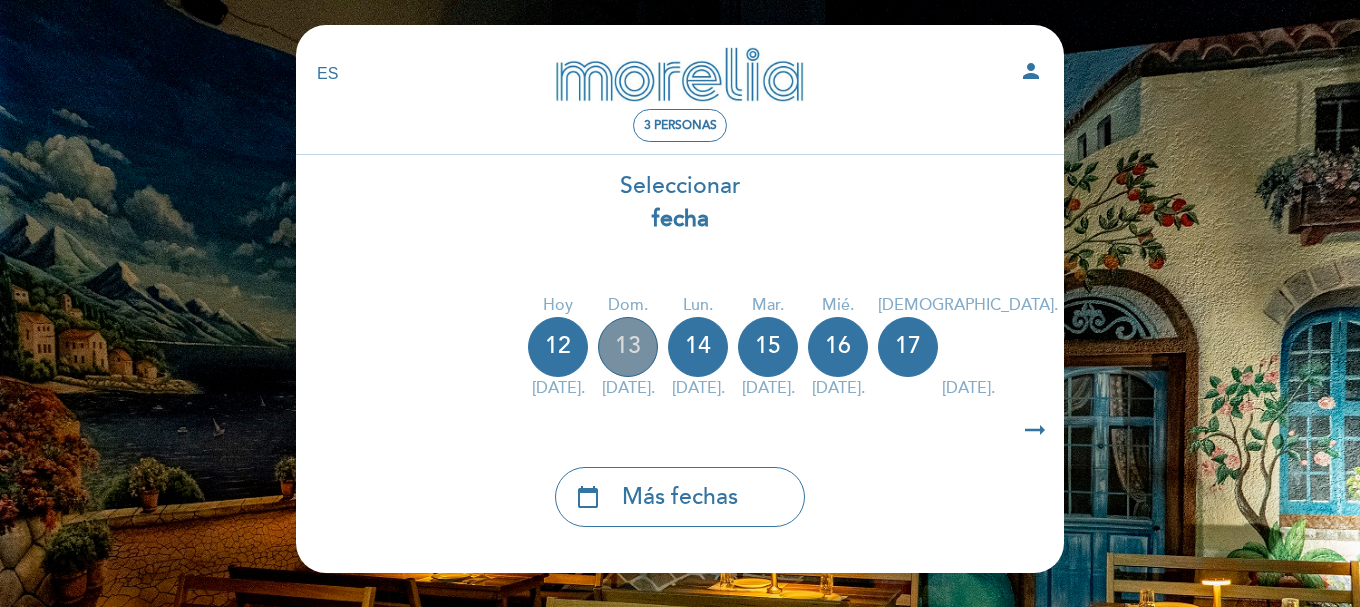 click on "13" at bounding box center [628, 347] 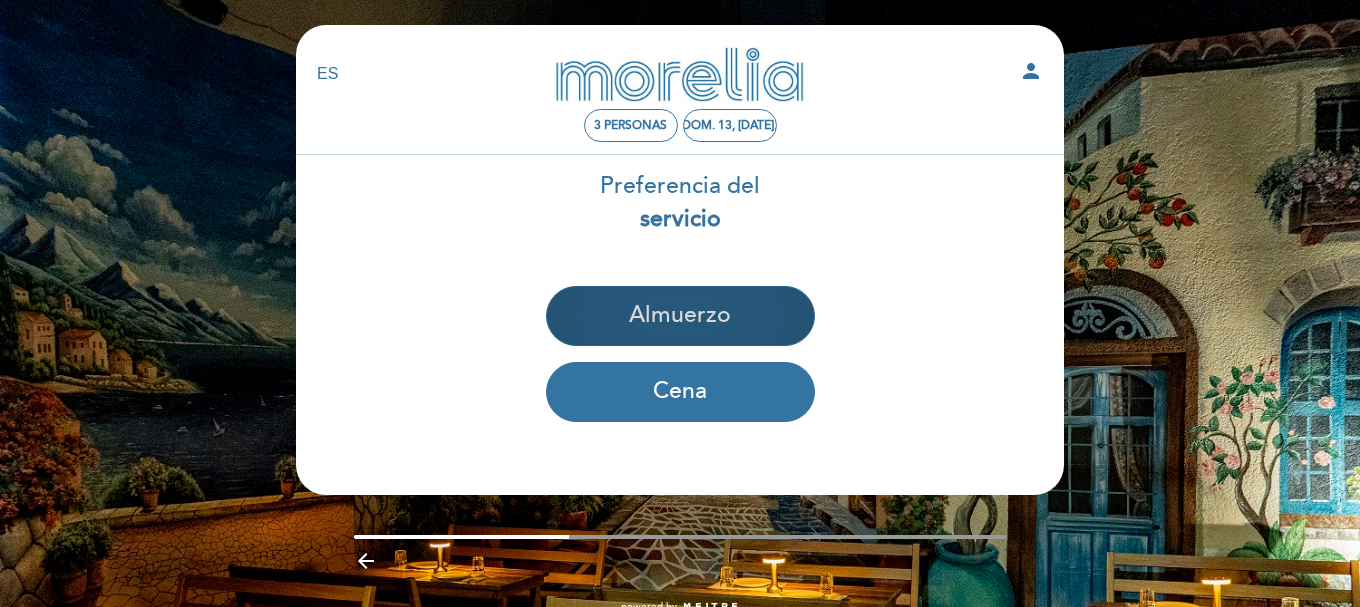 click on "Almuerzo" at bounding box center [680, 316] 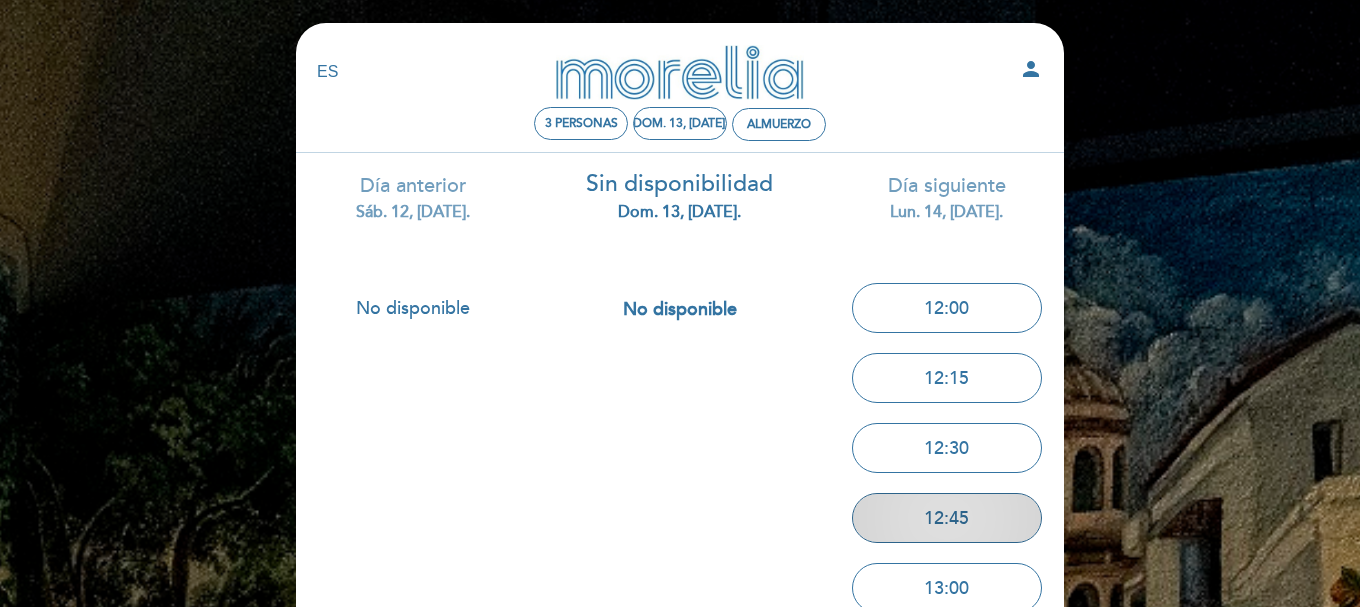 scroll, scrollTop: 0, scrollLeft: 0, axis: both 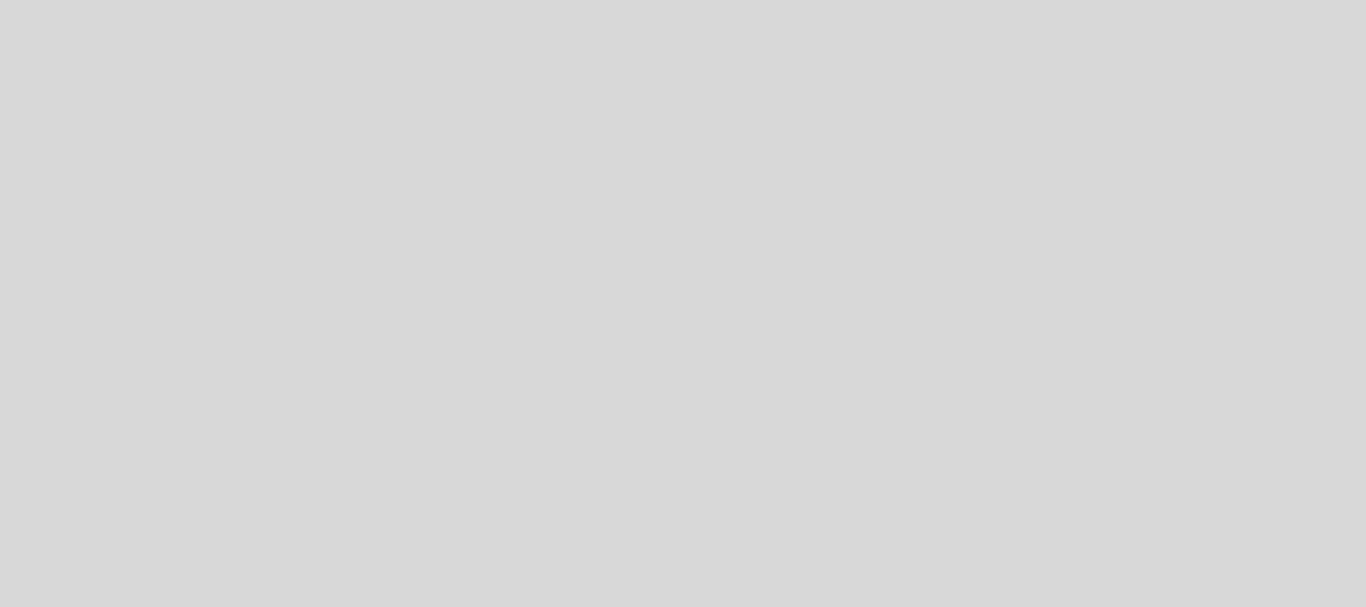 select on "es" 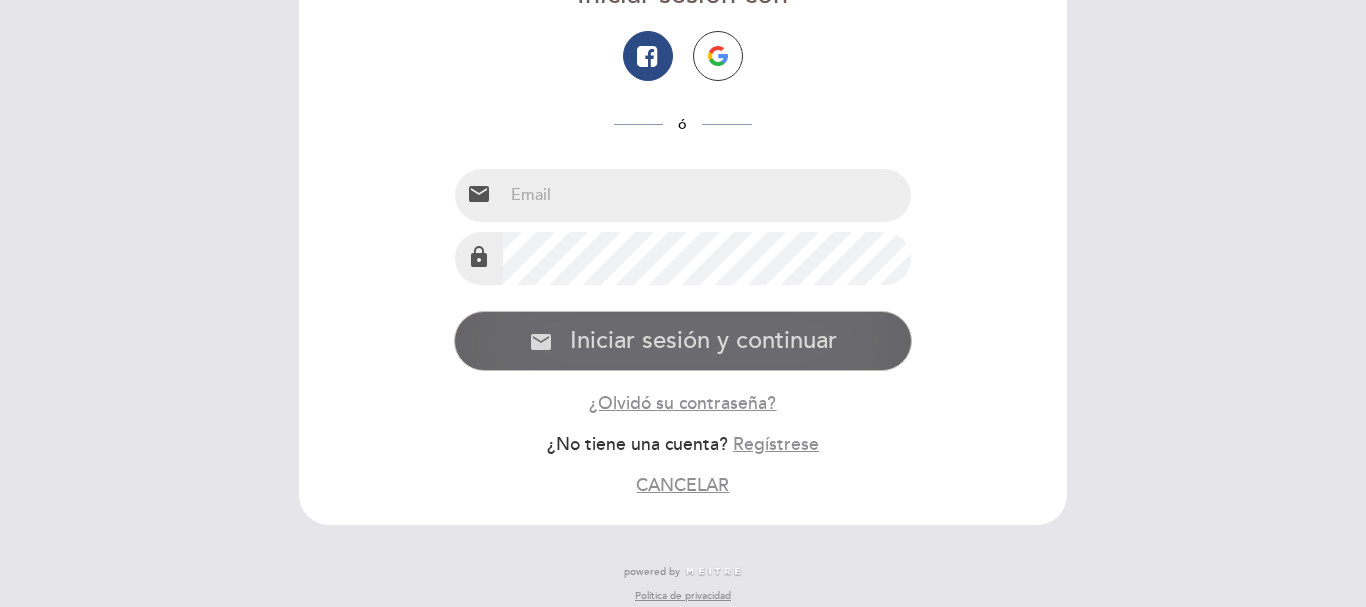 scroll, scrollTop: 176, scrollLeft: 0, axis: vertical 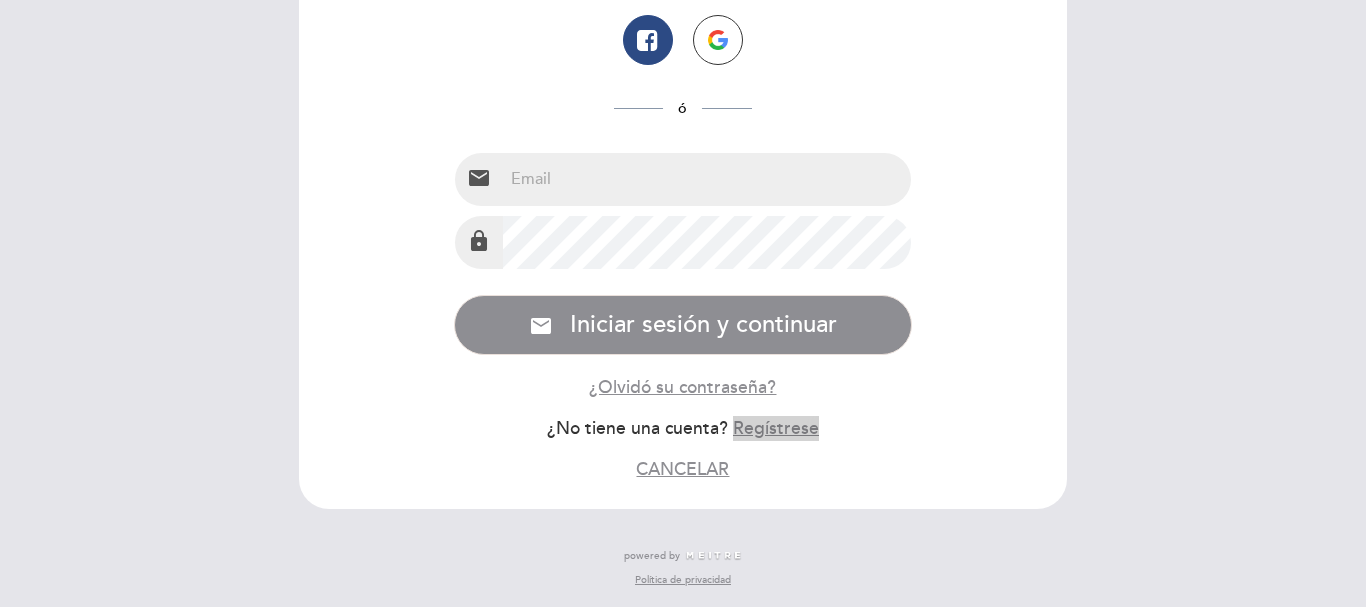 click on "Regístrese" at bounding box center [776, 428] 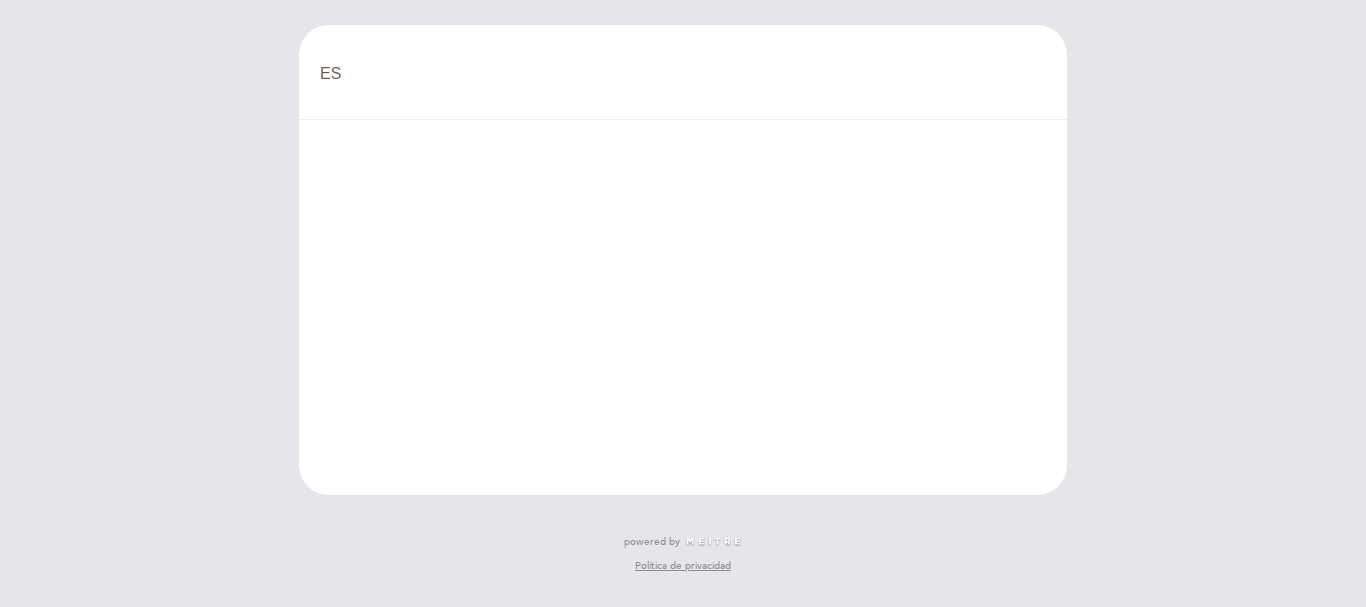scroll, scrollTop: 0, scrollLeft: 0, axis: both 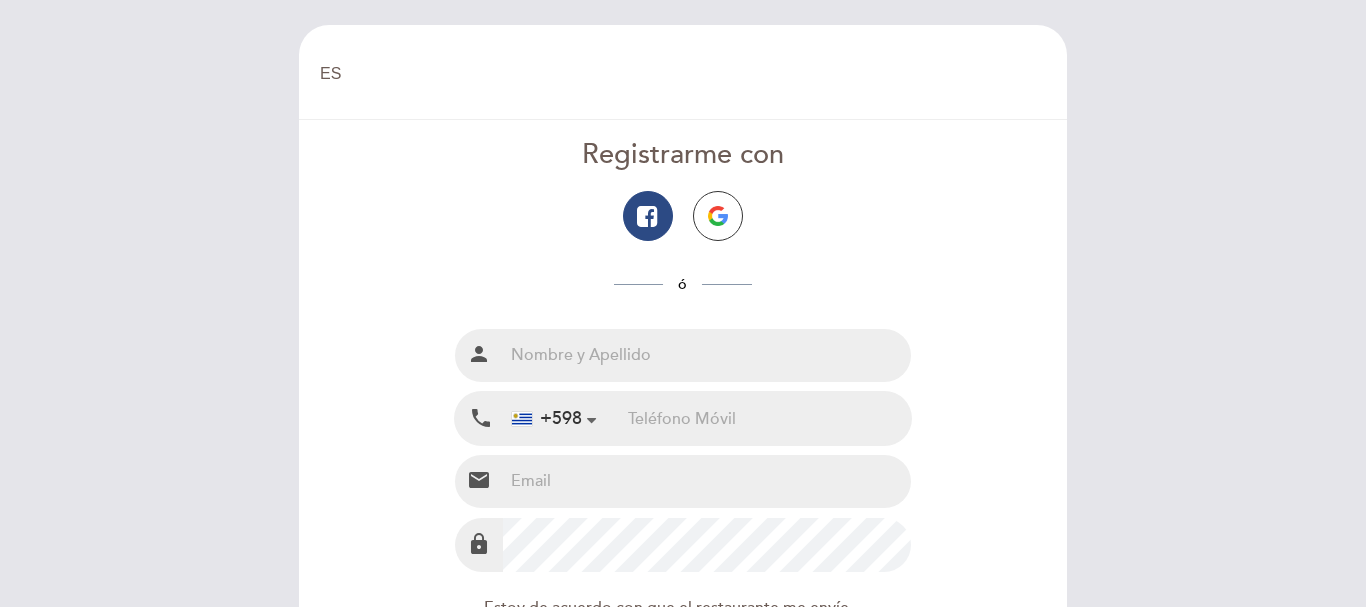 click at bounding box center (707, 355) 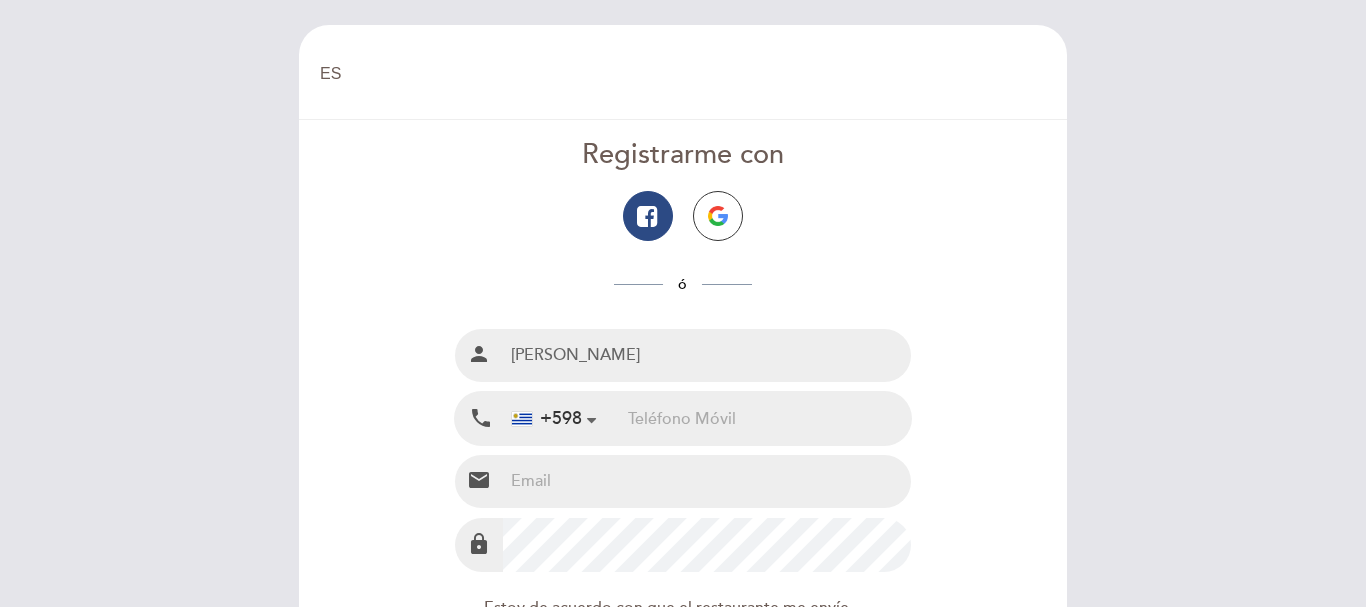 type on "[PERSON_NAME]" 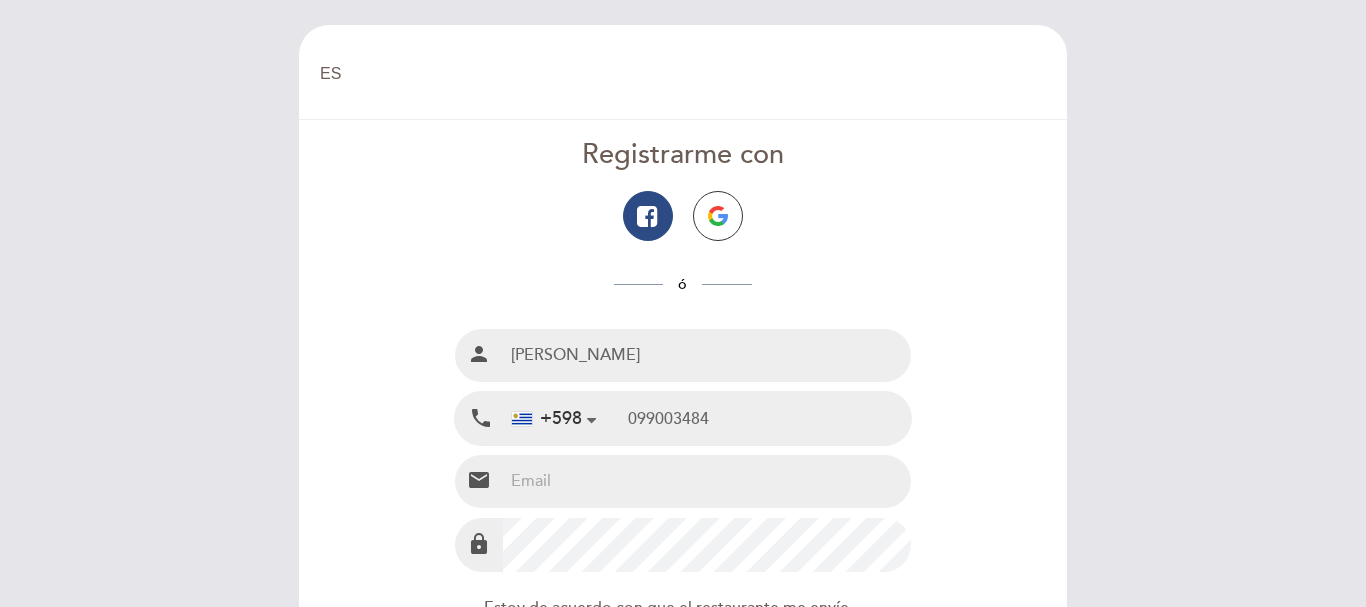 type on "099003484" 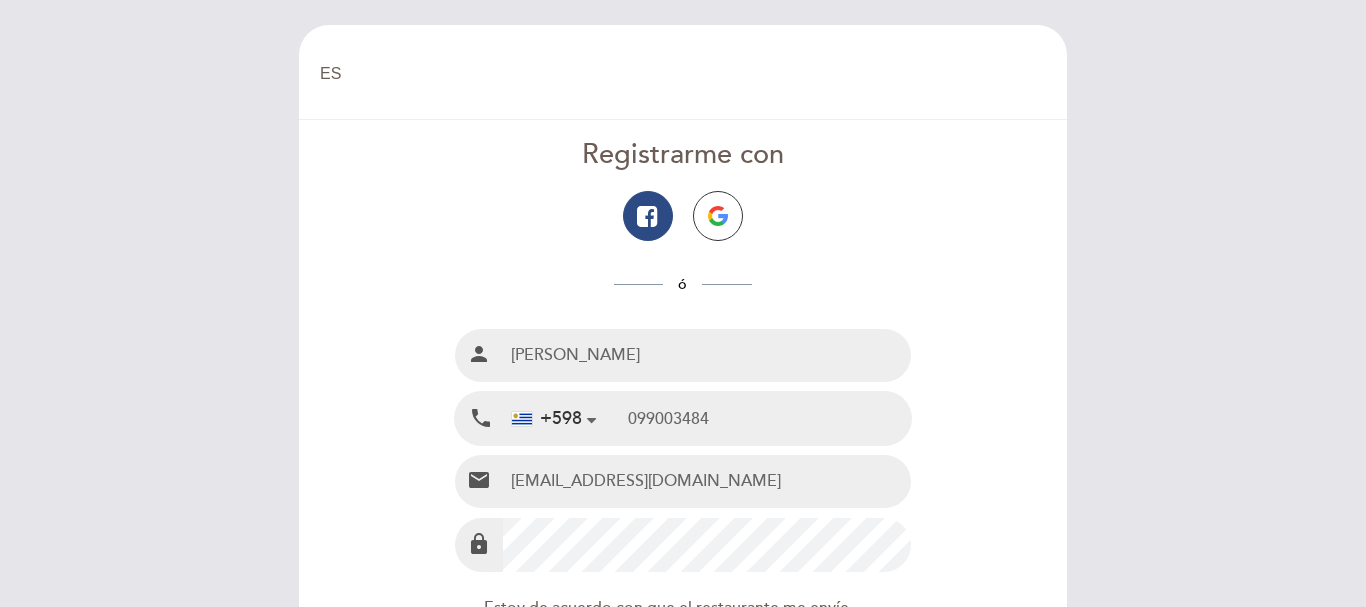 click on "lock" at bounding box center (683, 544) 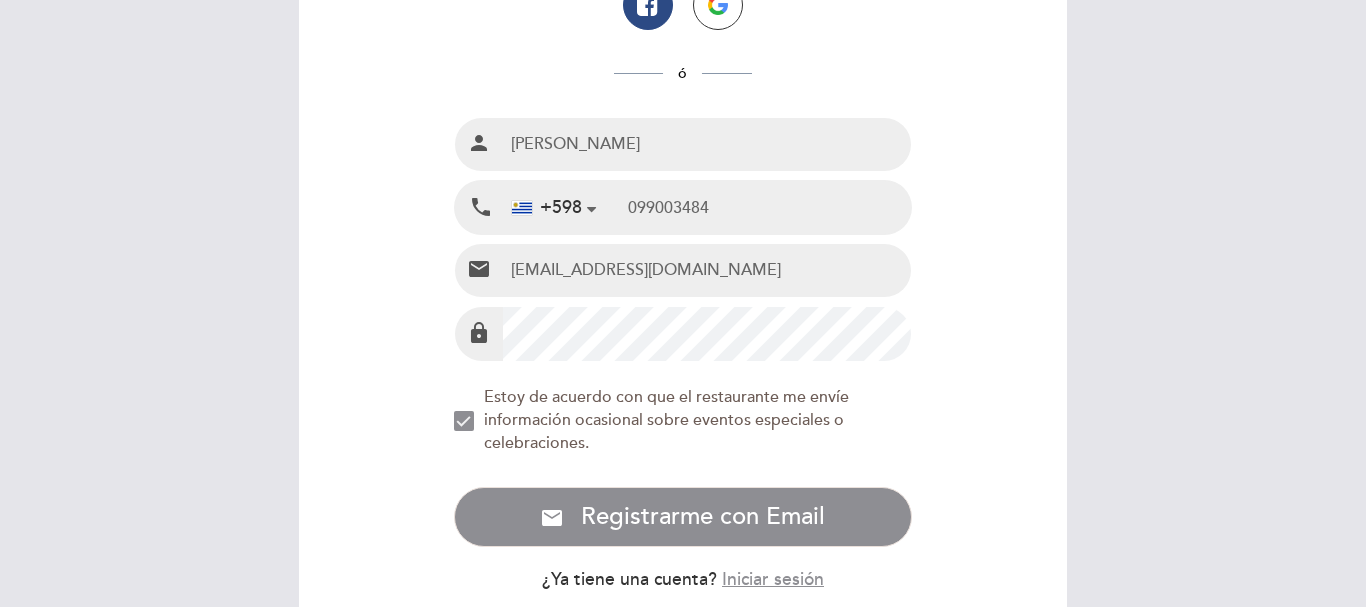 scroll, scrollTop: 300, scrollLeft: 0, axis: vertical 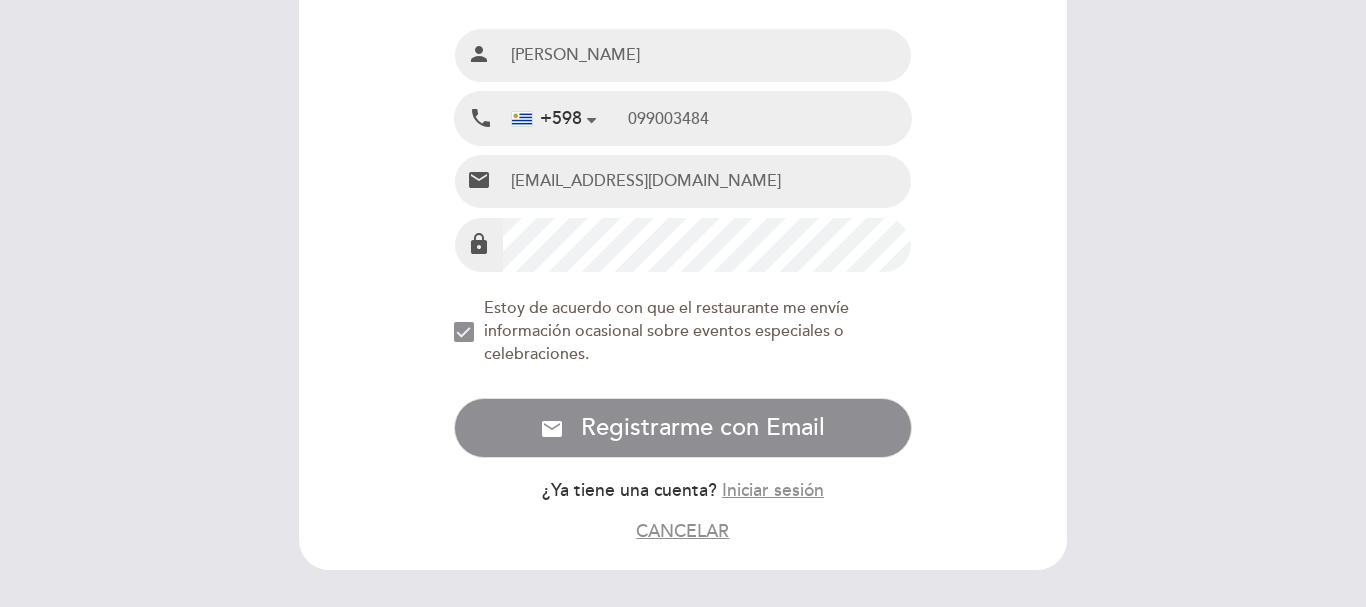 click on "EN
ES
PT
Bienvenido
Bienvenido,
Cambiar usuario
Hacer una reserva
Registrarme con
ó
Nombre completo
person Beatrzi Balaguer +598" at bounding box center (683, 303) 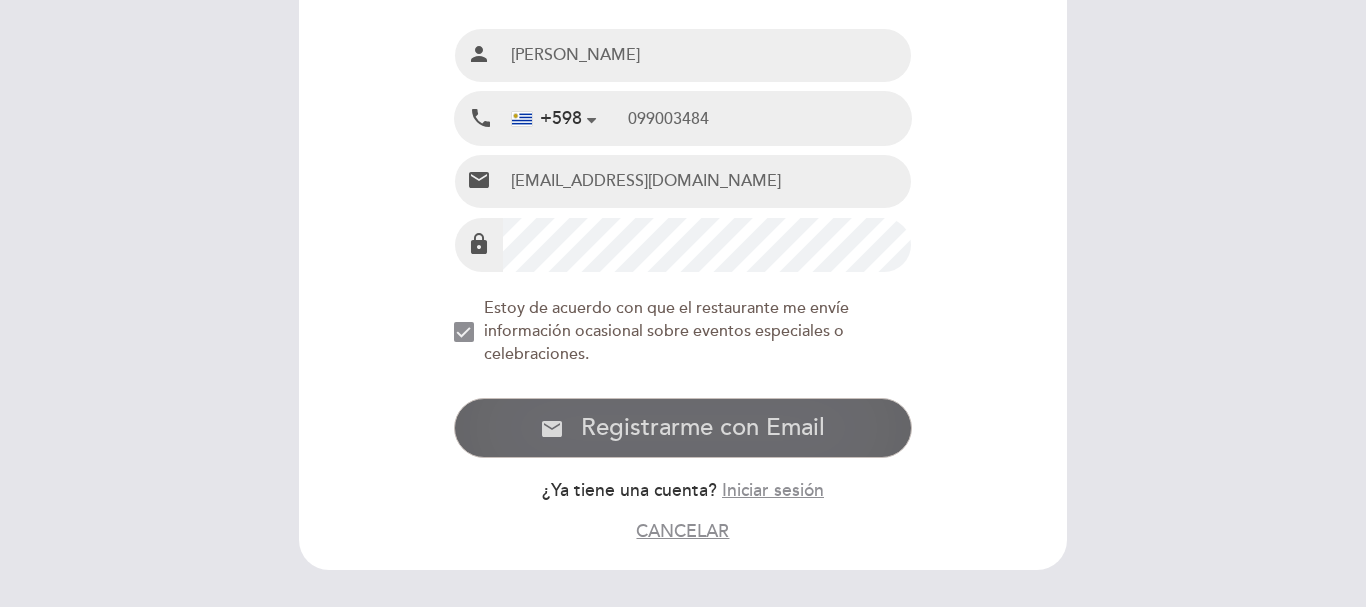 click on "Registrarme con Email" at bounding box center [703, 427] 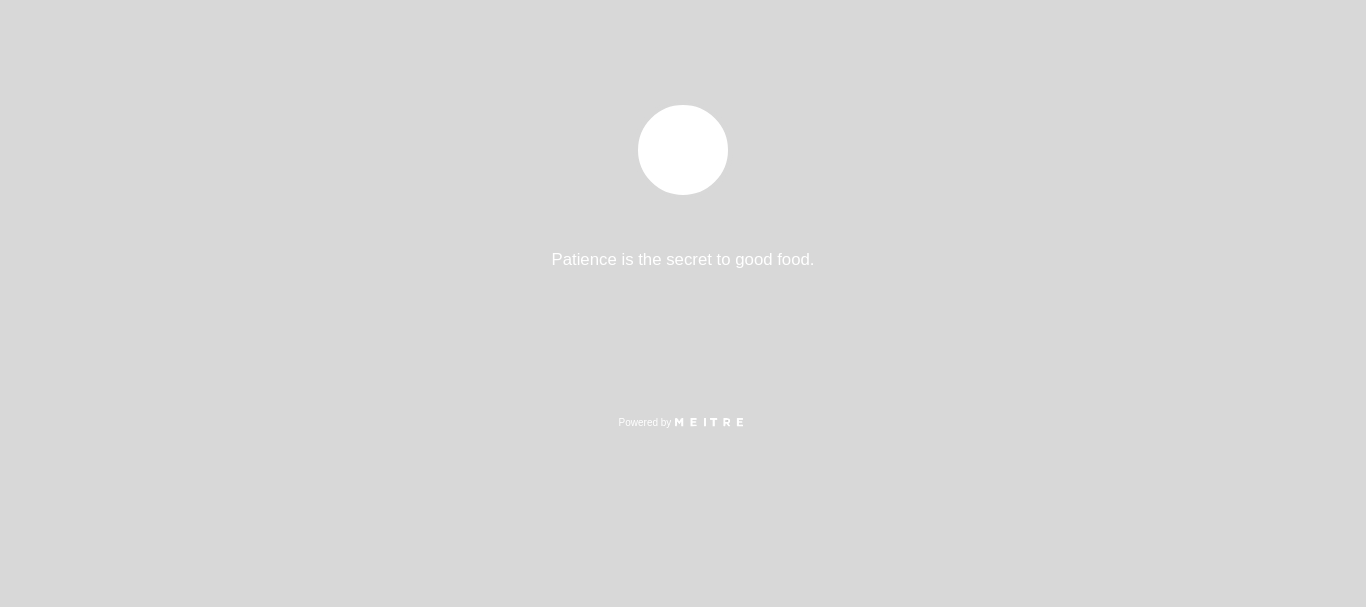 select on "es" 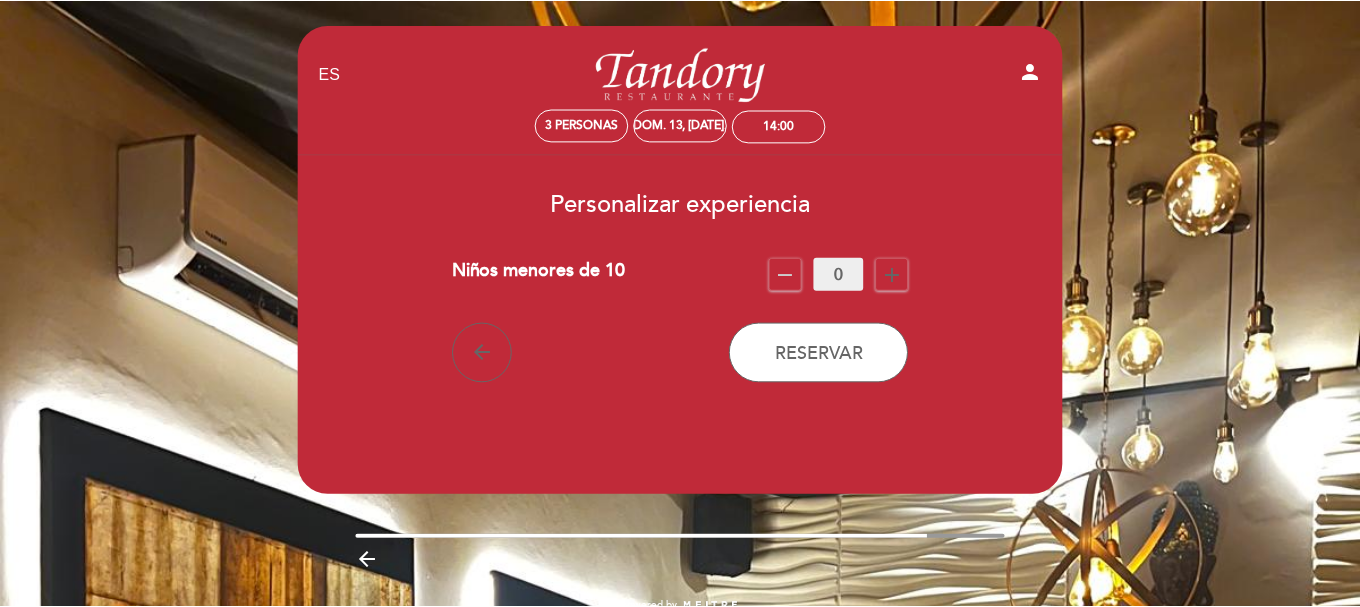 scroll, scrollTop: 0, scrollLeft: 0, axis: both 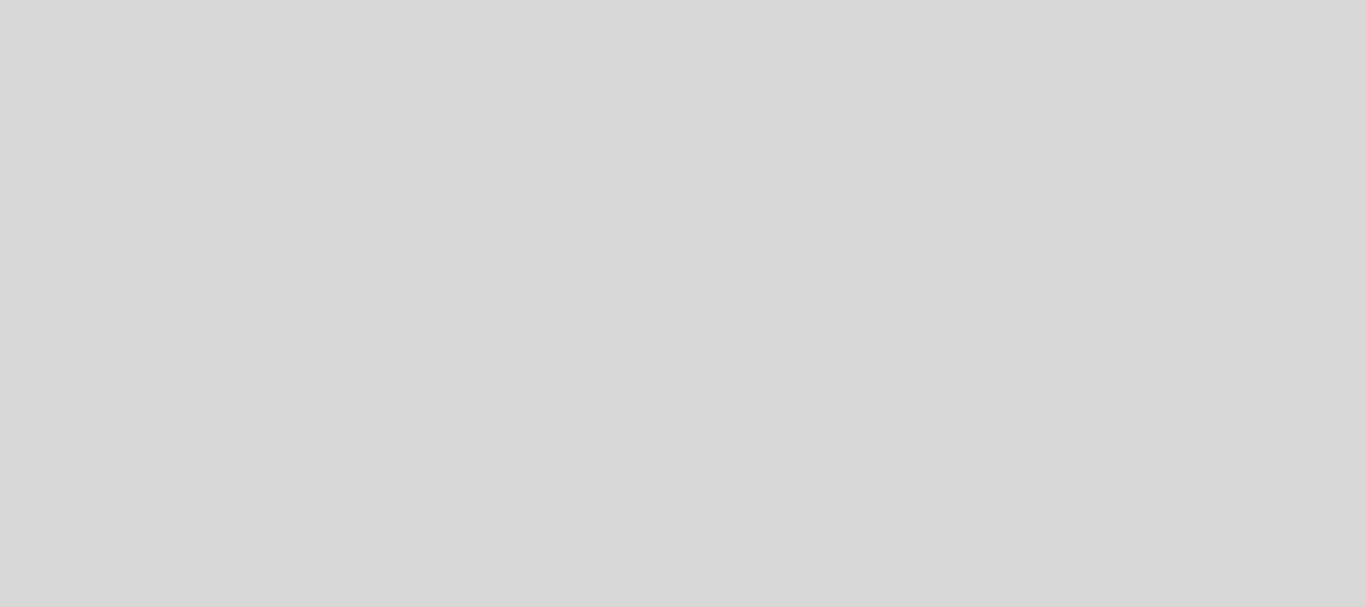select on "es" 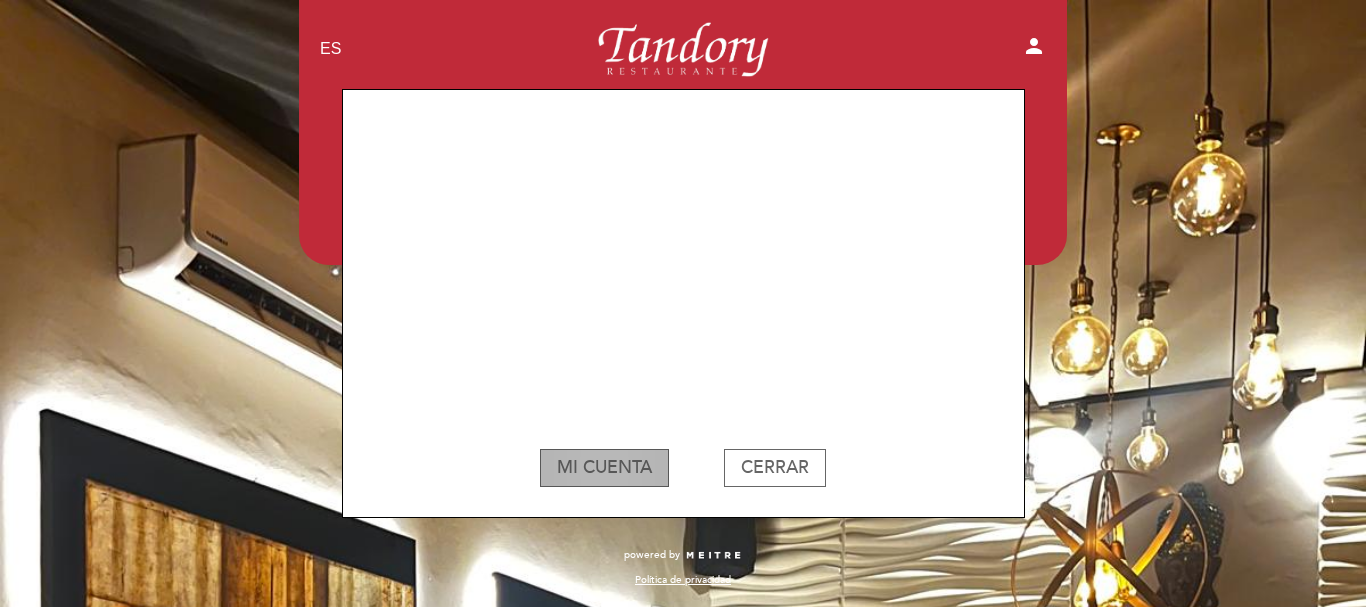 click on "MI CUENTA" at bounding box center [604, 468] 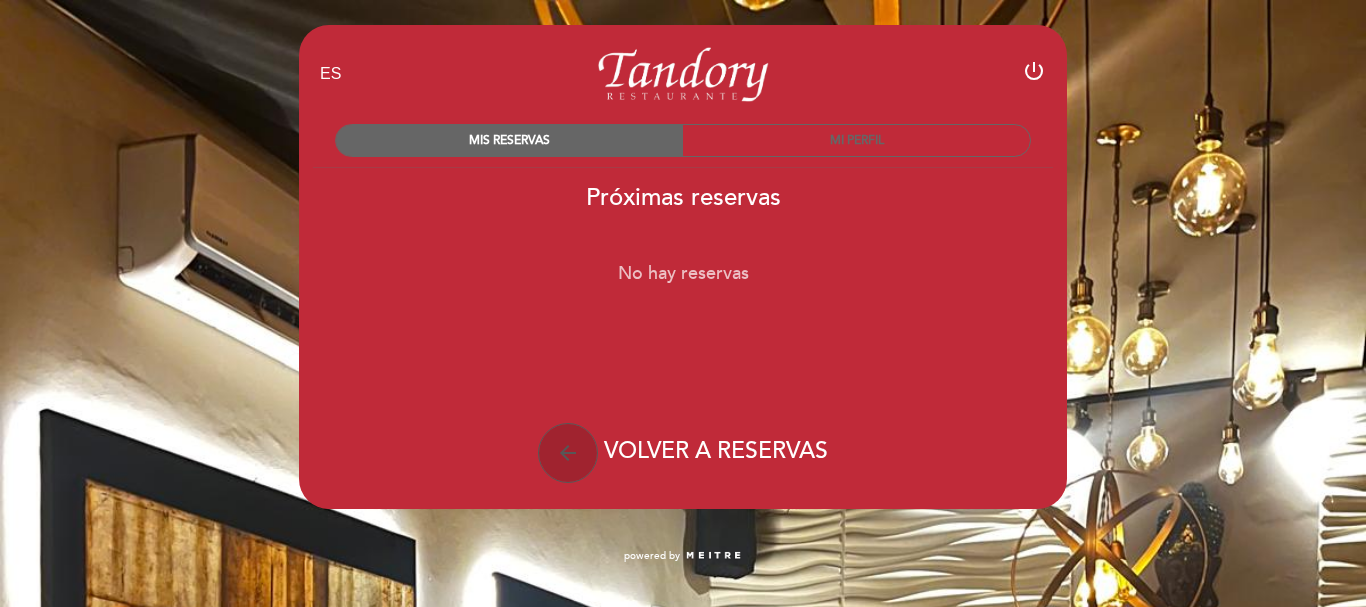 click on "arrow_back" at bounding box center [568, 453] 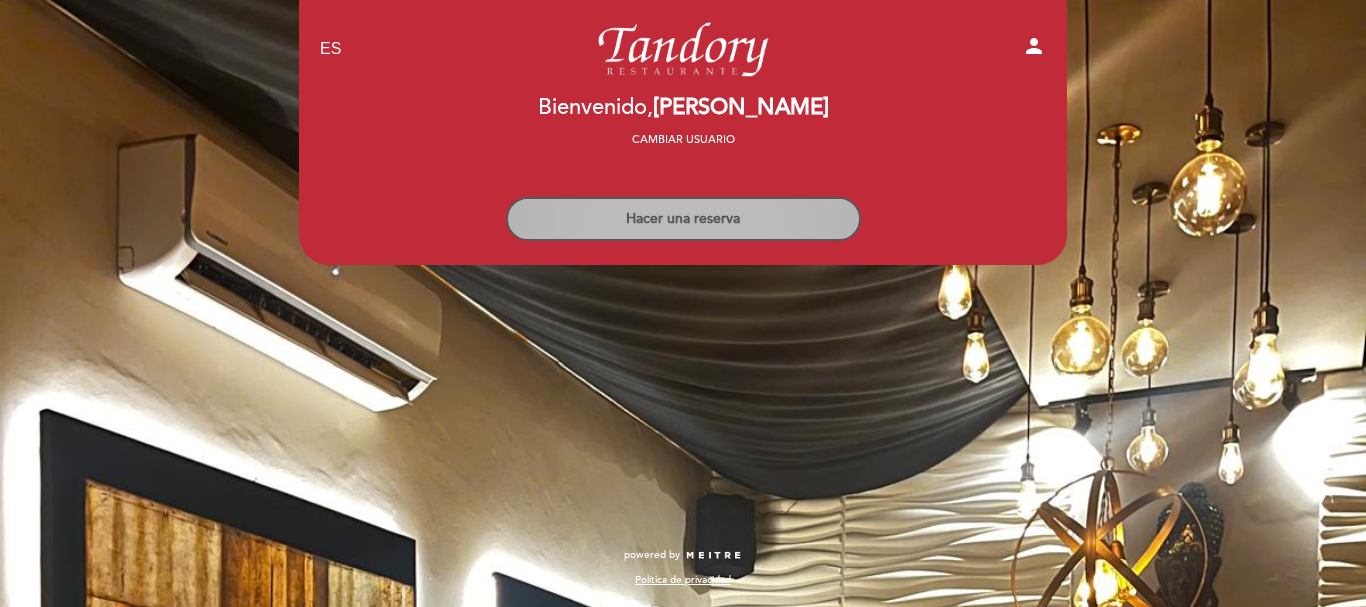 click on "Hacer una reserva" at bounding box center (683, 219) 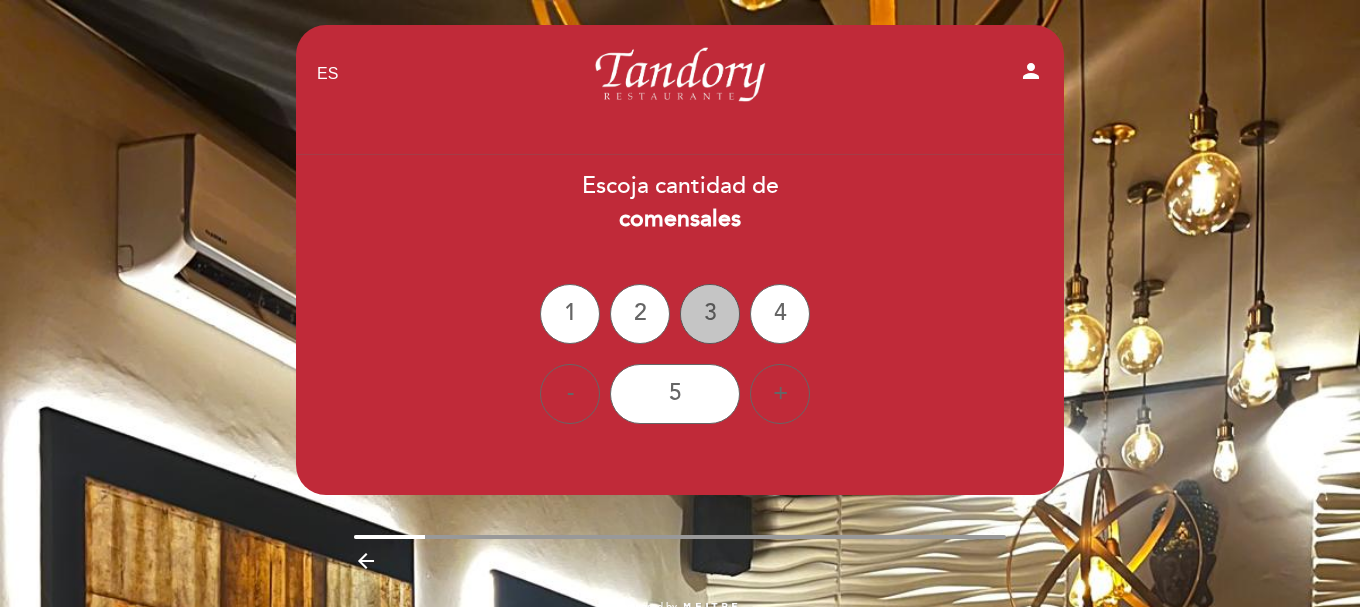 click on "3" at bounding box center [710, 314] 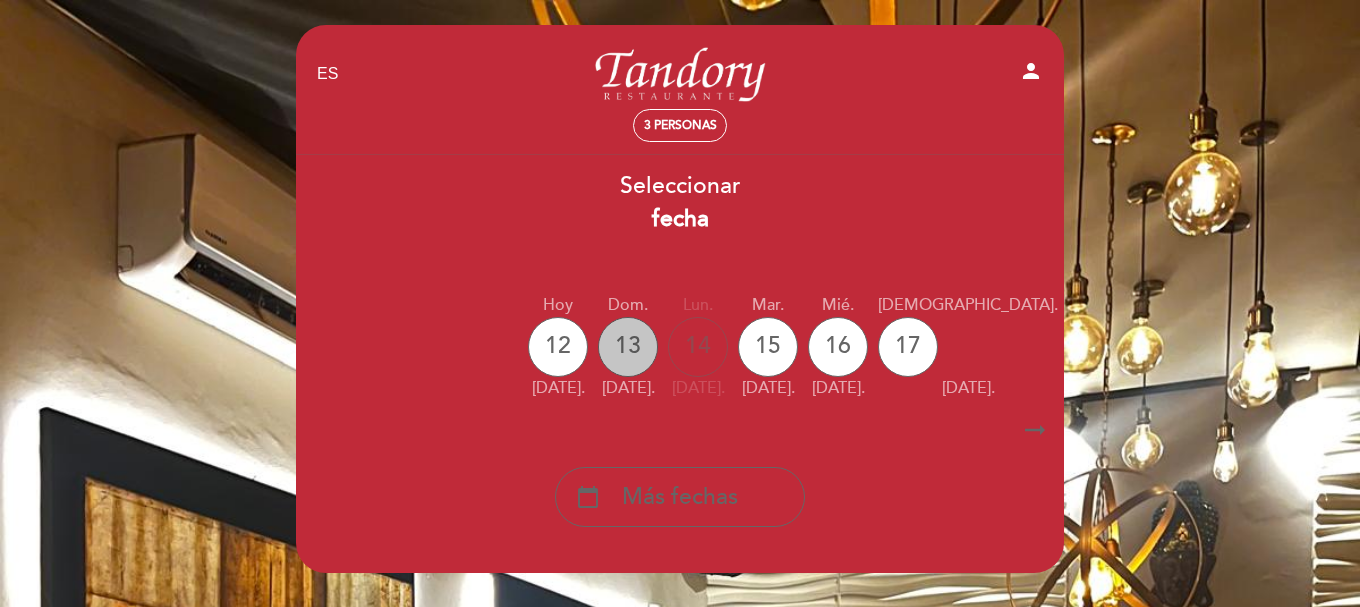click on "13" at bounding box center [628, 347] 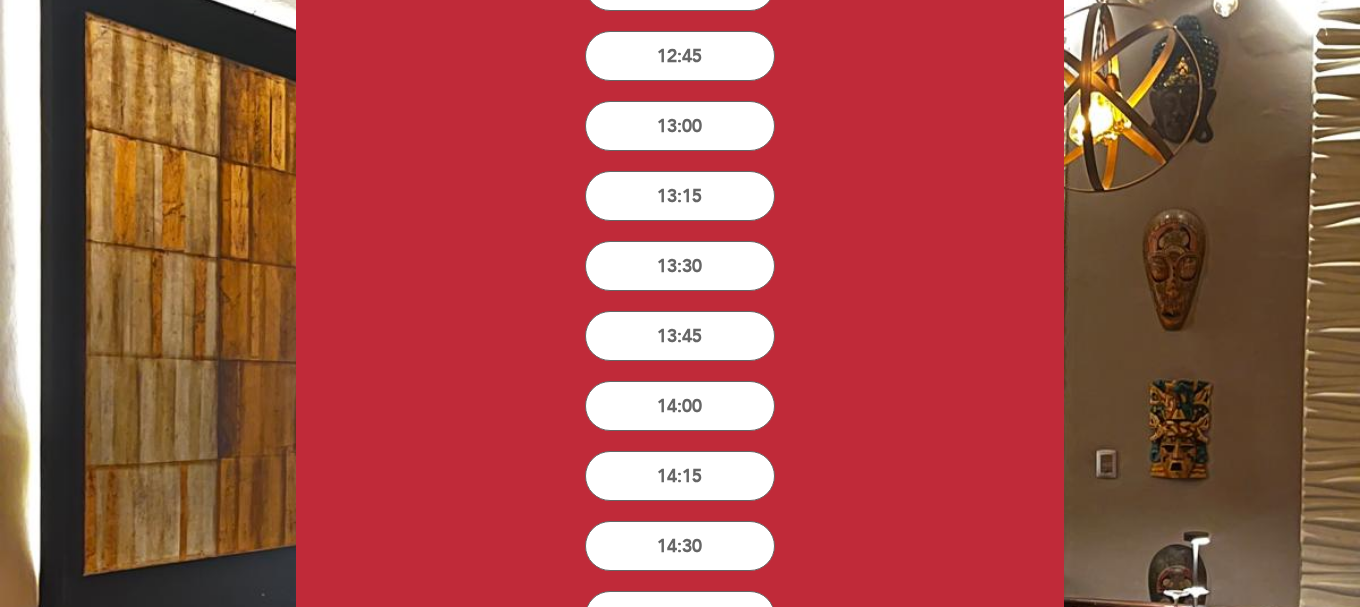 scroll, scrollTop: 500, scrollLeft: 0, axis: vertical 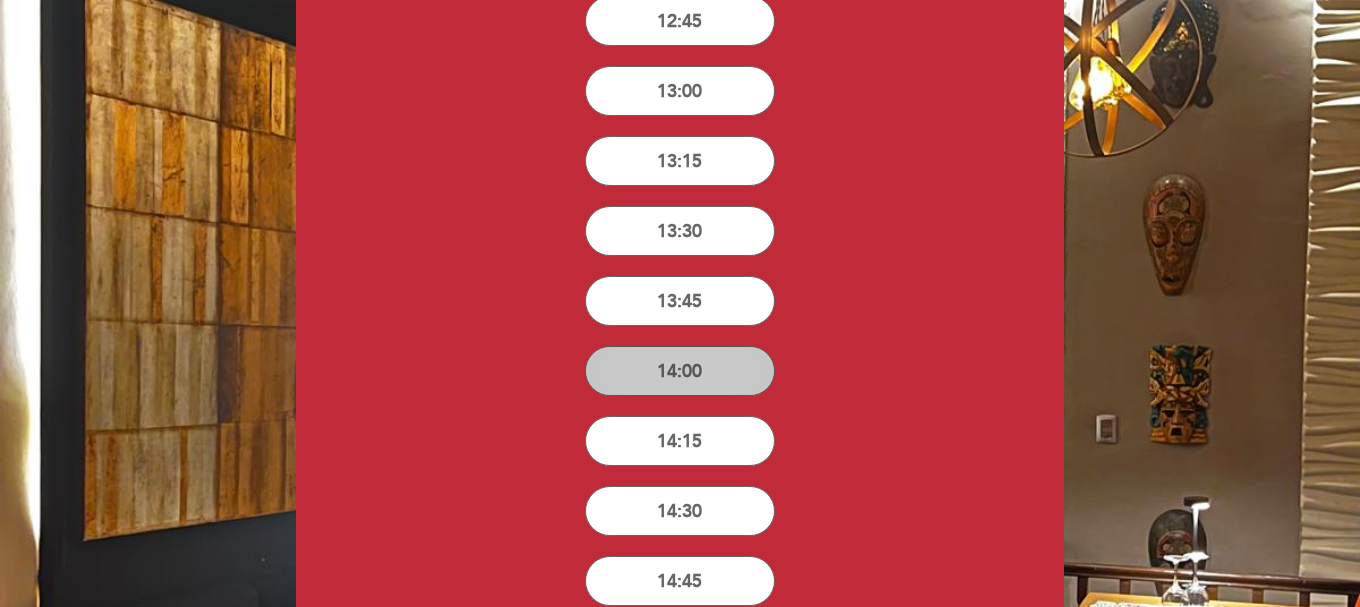 click on "14:00" at bounding box center (680, 371) 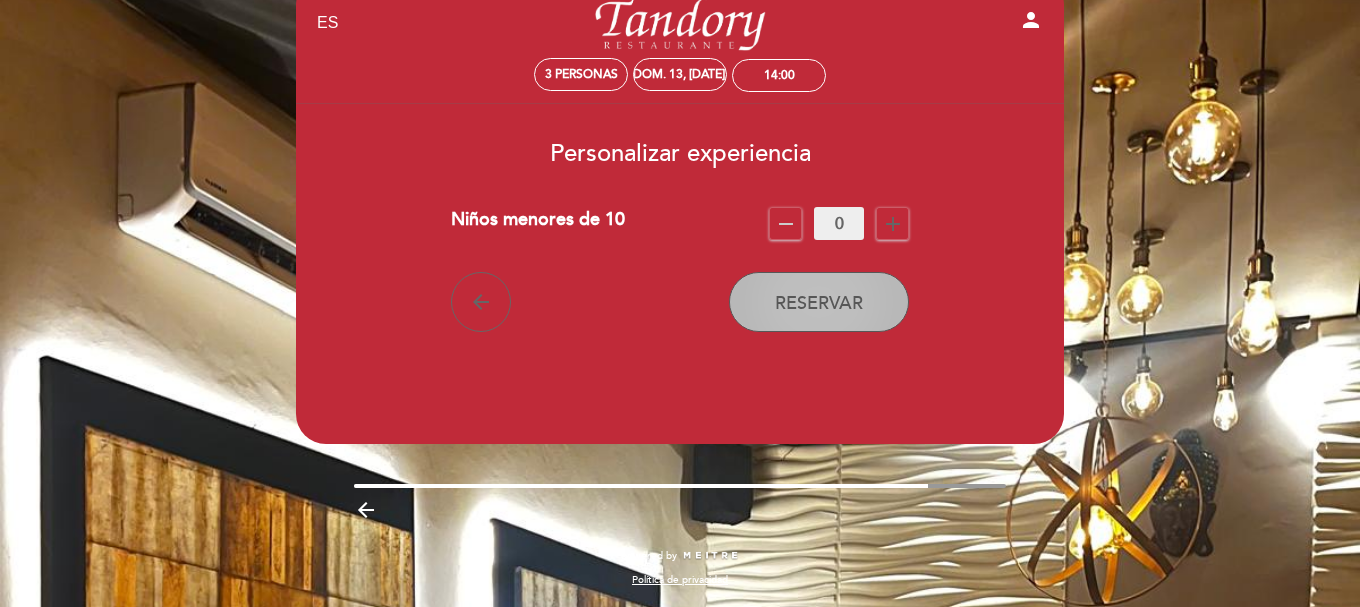 click on "Reservar" at bounding box center (819, 303) 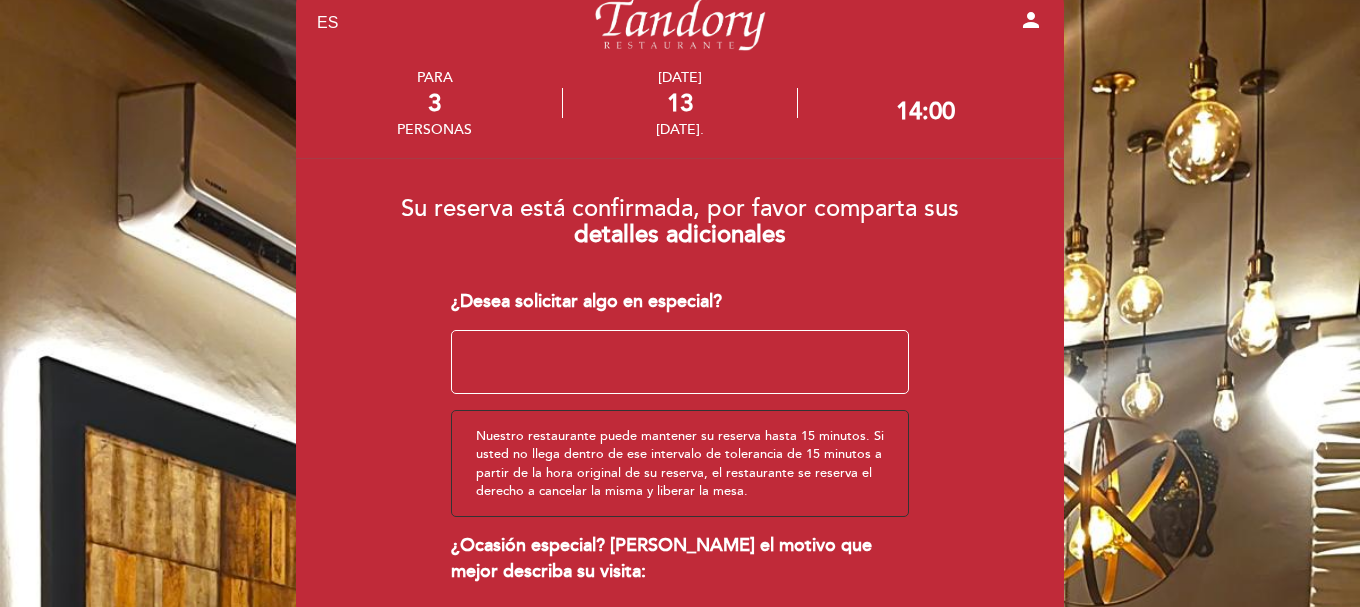 click at bounding box center (680, 362) 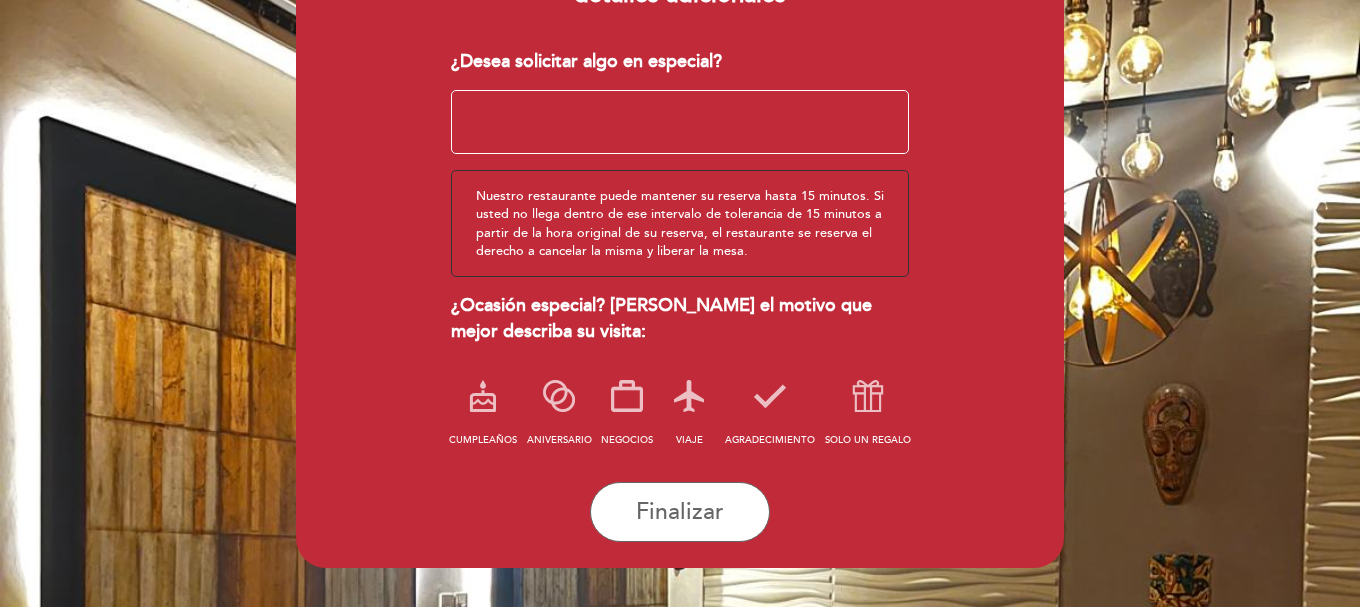 scroll, scrollTop: 300, scrollLeft: 0, axis: vertical 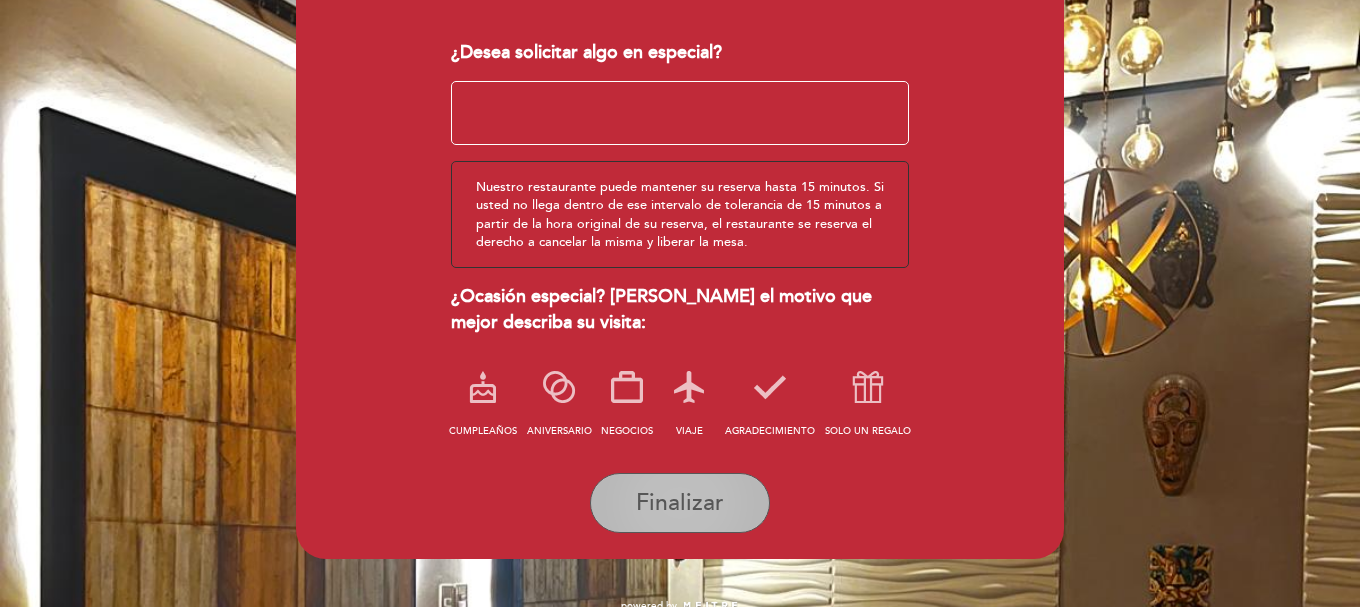 click on "Finalizar" at bounding box center (680, 503) 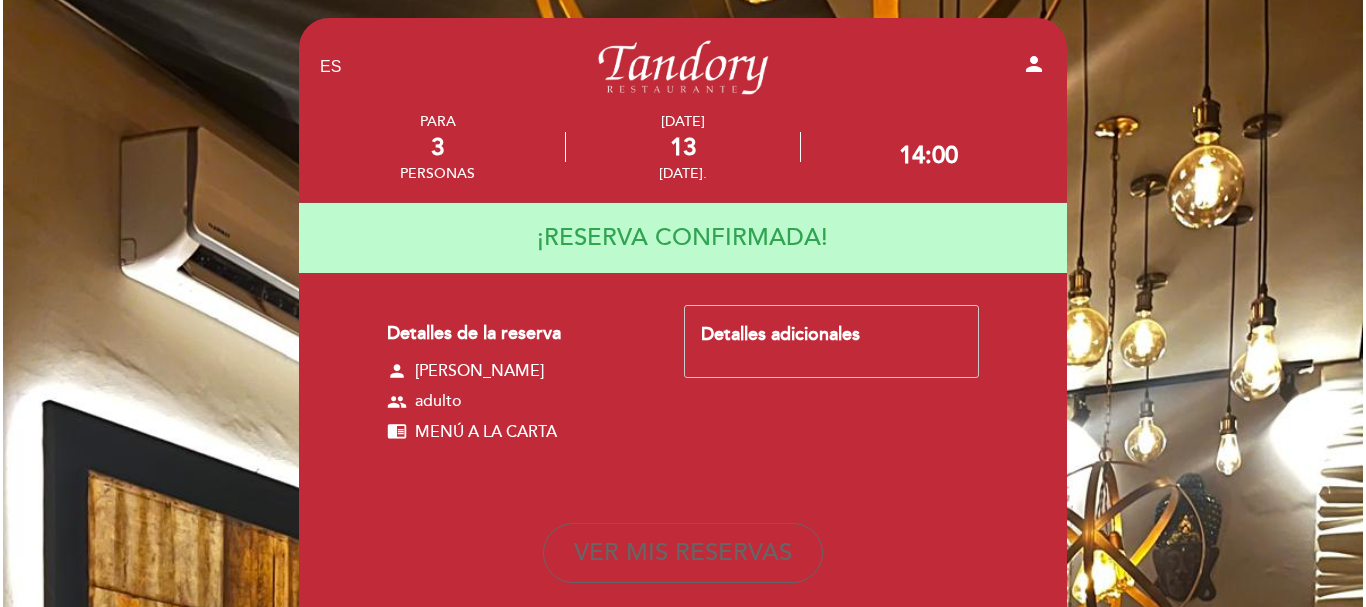 scroll, scrollTop: 0, scrollLeft: 0, axis: both 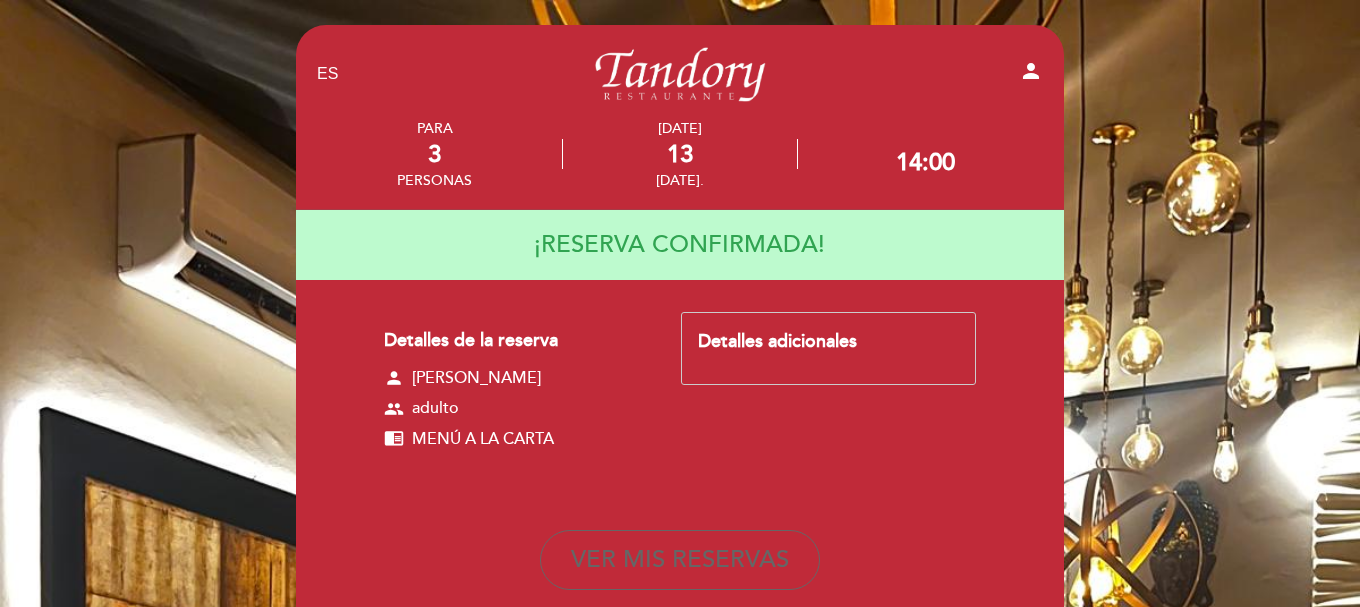 select on "es" 